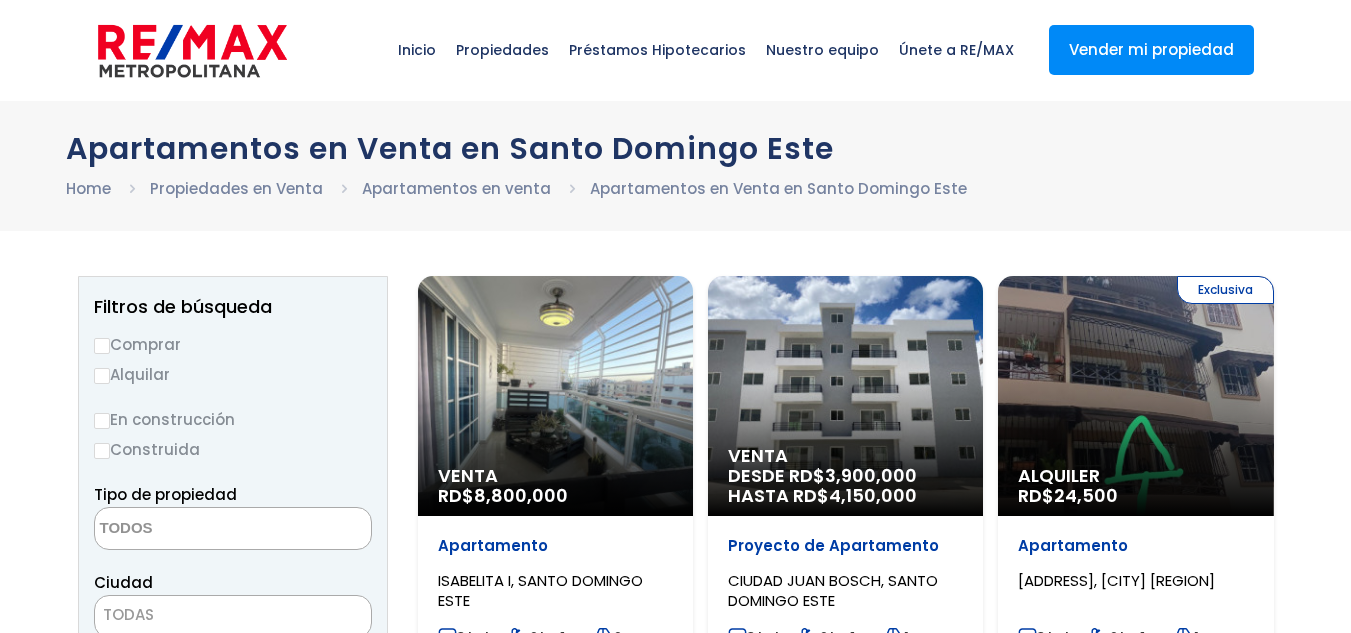 scroll, scrollTop: 0, scrollLeft: 0, axis: both 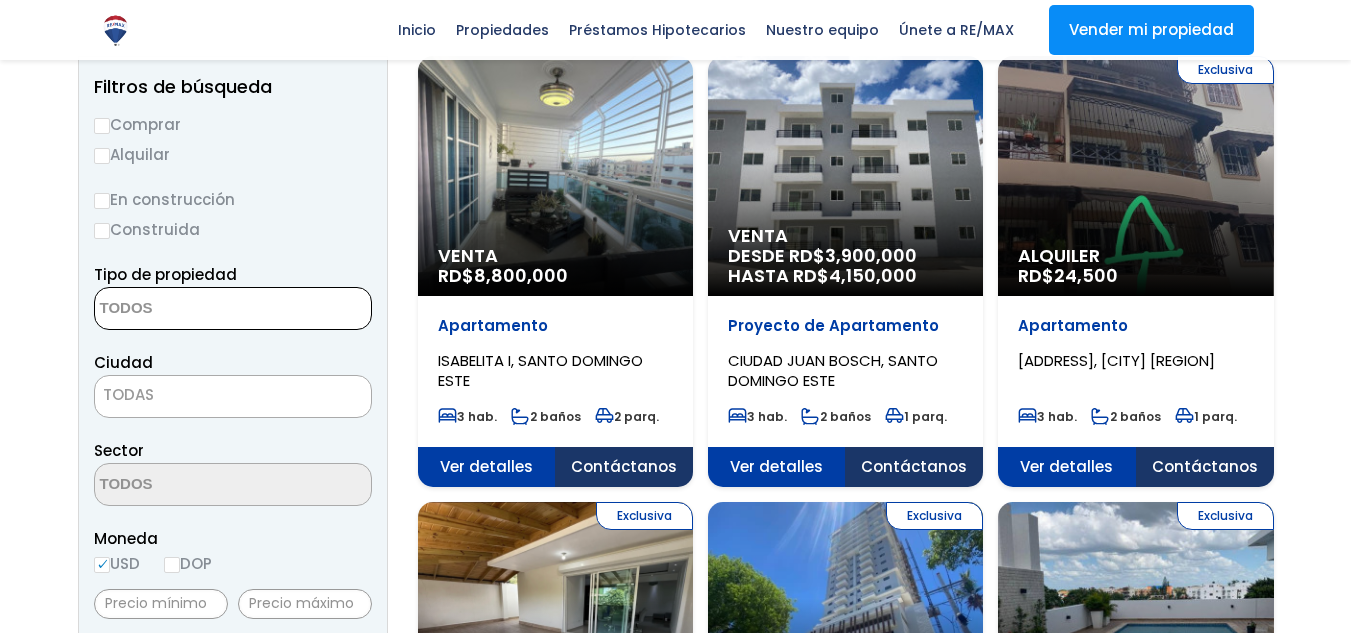 click at bounding box center [233, 308] 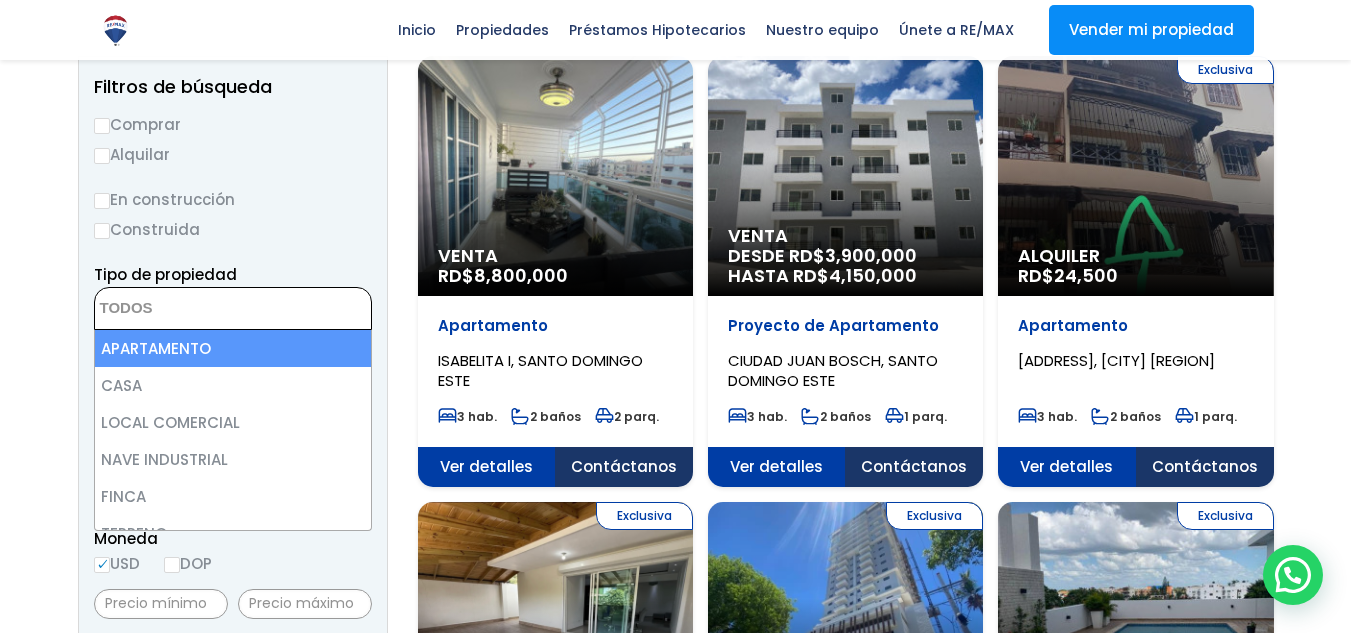 select on "apartment" 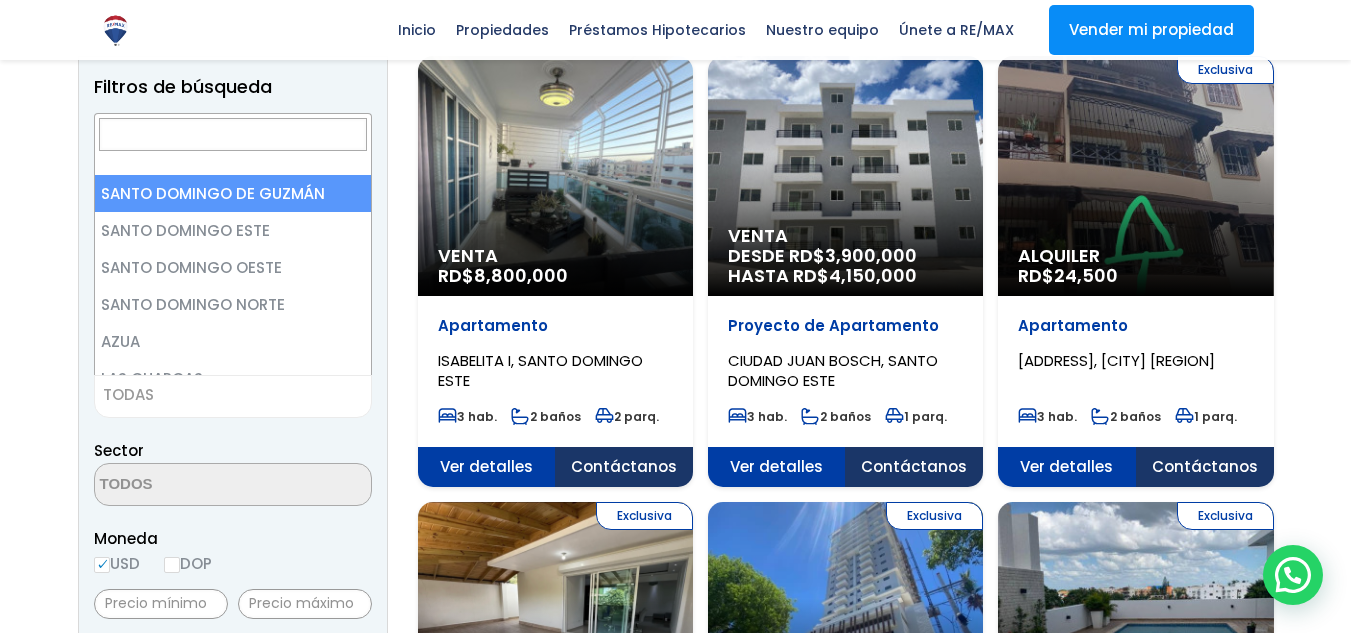 click on "TODAS" at bounding box center [233, 395] 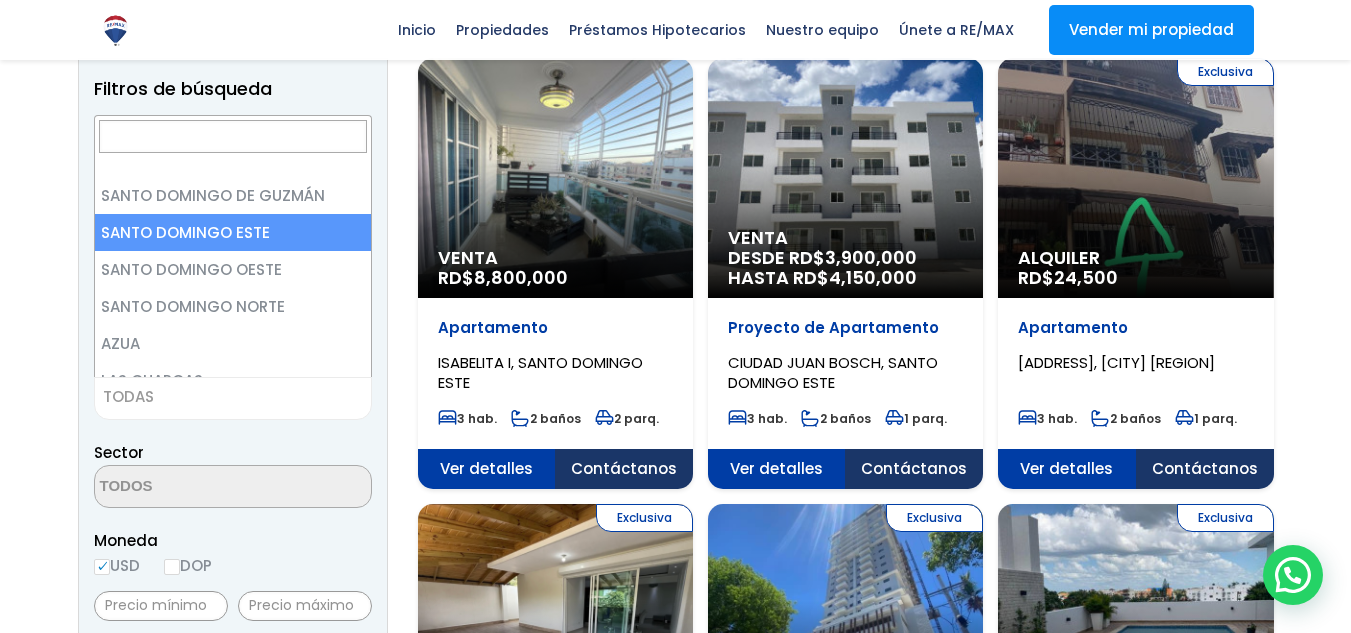 select on "148" 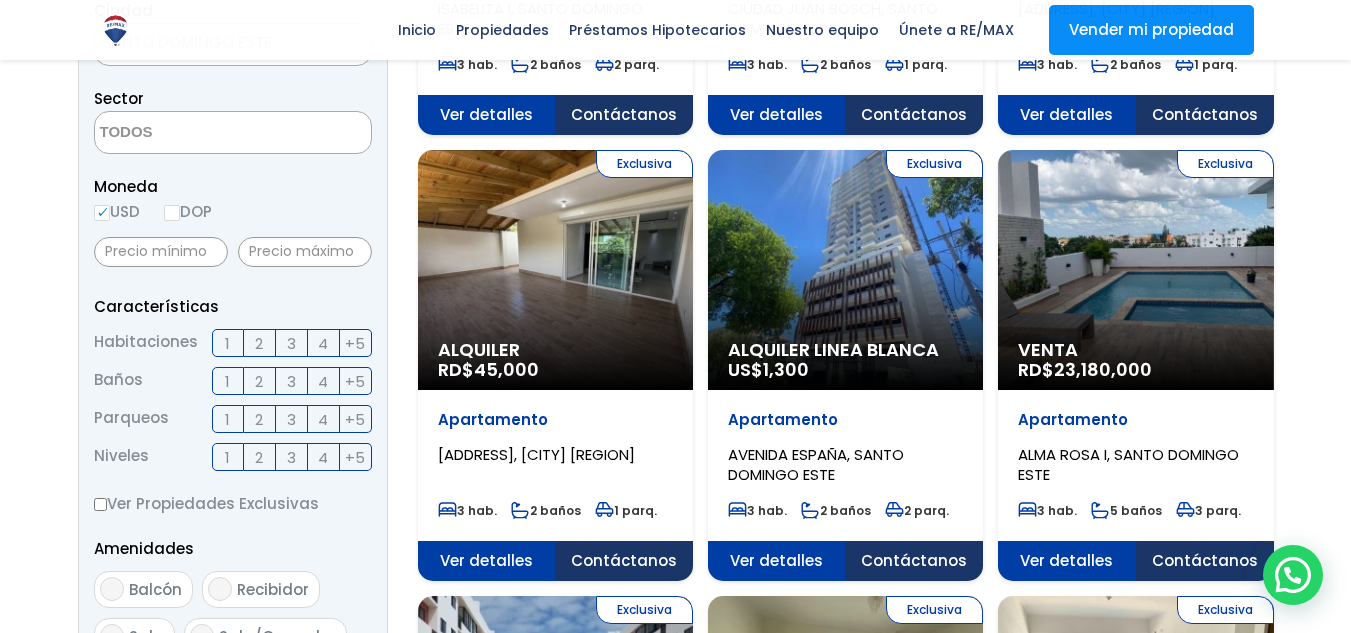 scroll, scrollTop: 572, scrollLeft: 0, axis: vertical 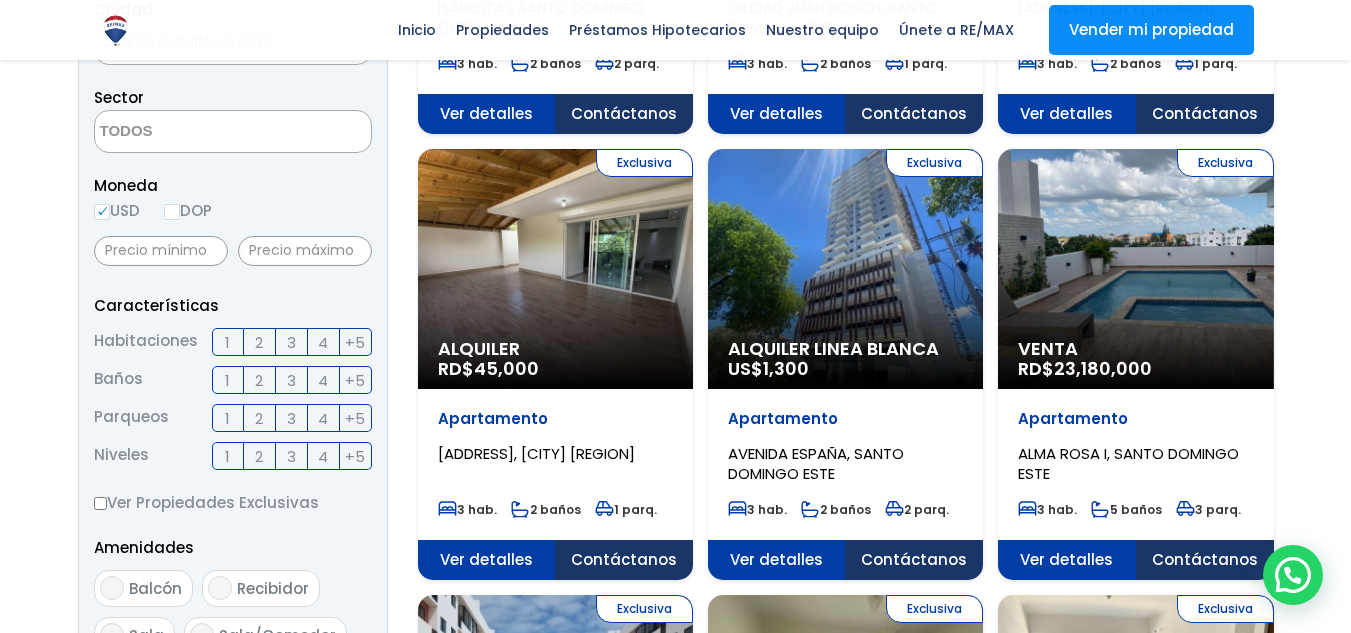 click on "2" at bounding box center [259, 418] 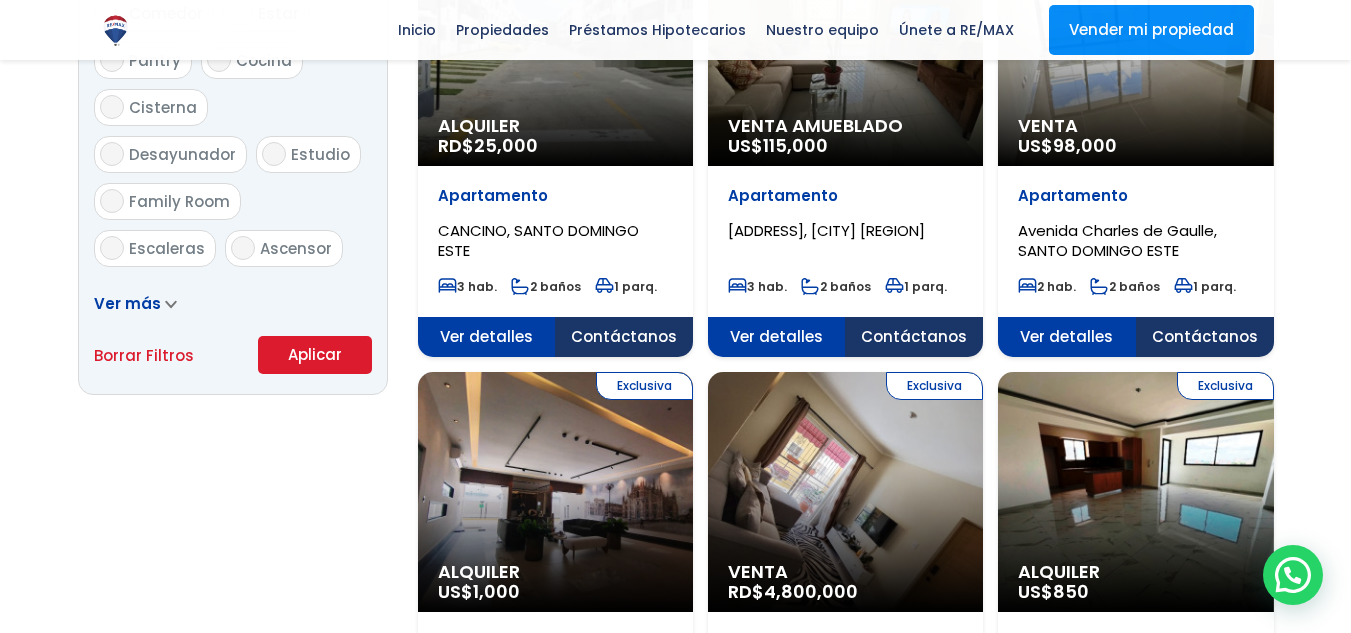 scroll, scrollTop: 1242, scrollLeft: 0, axis: vertical 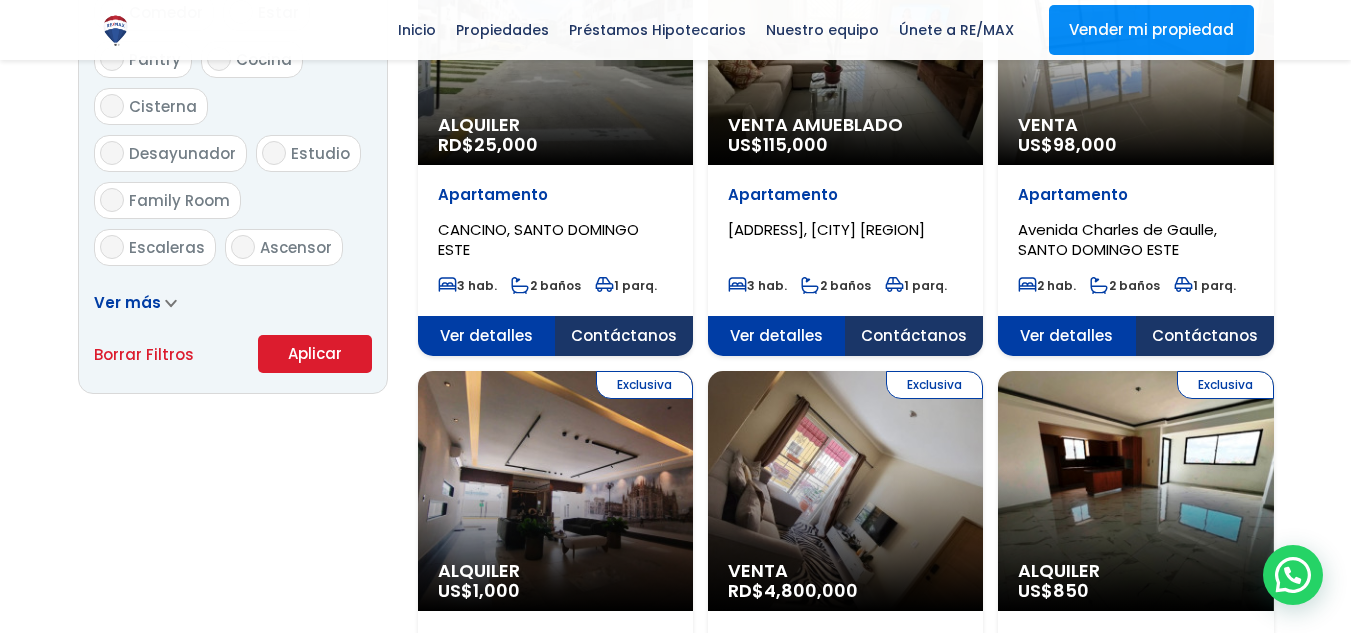 click on "Aplicar" at bounding box center (315, 354) 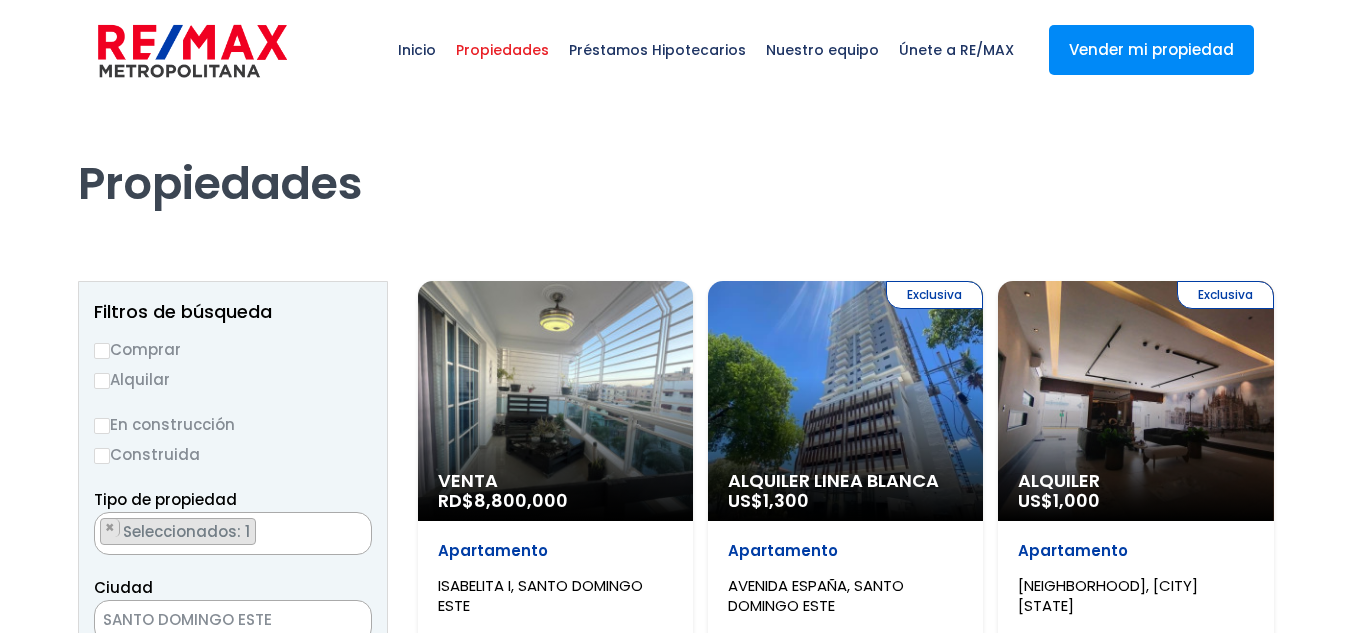 scroll, scrollTop: 0, scrollLeft: 0, axis: both 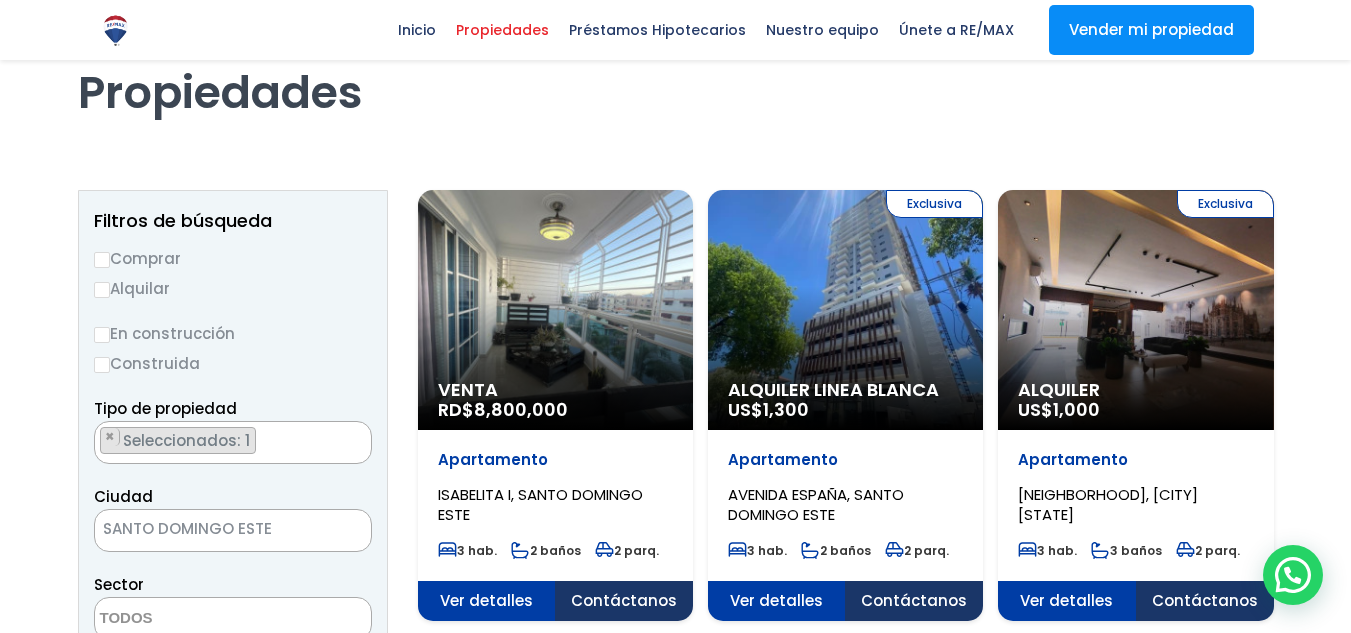 click on "Comprar" at bounding box center (102, 260) 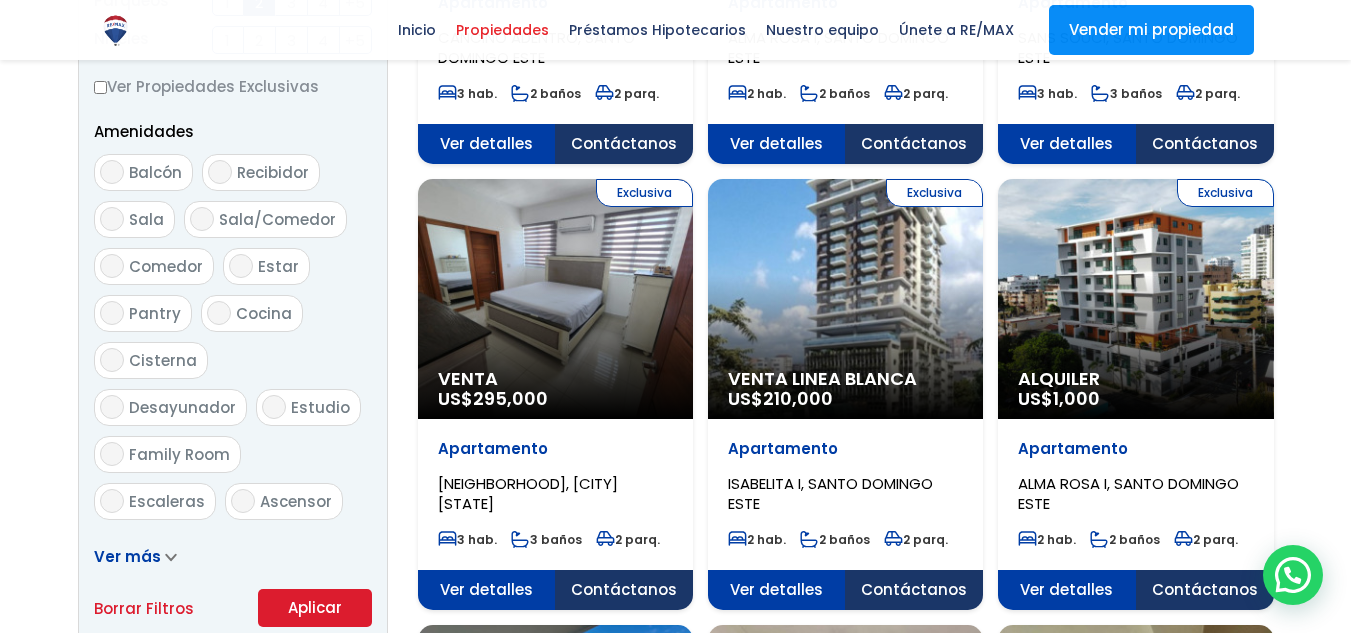 scroll, scrollTop: 994, scrollLeft: 0, axis: vertical 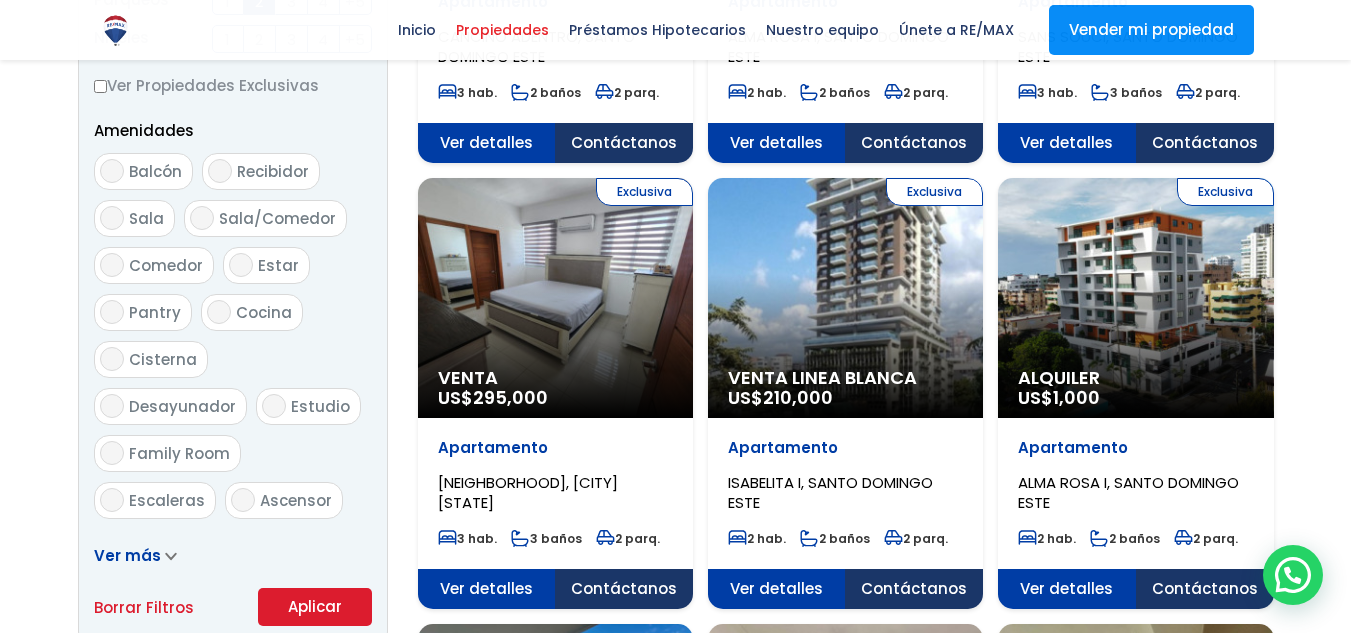 click on "Aplicar" at bounding box center [315, 607] 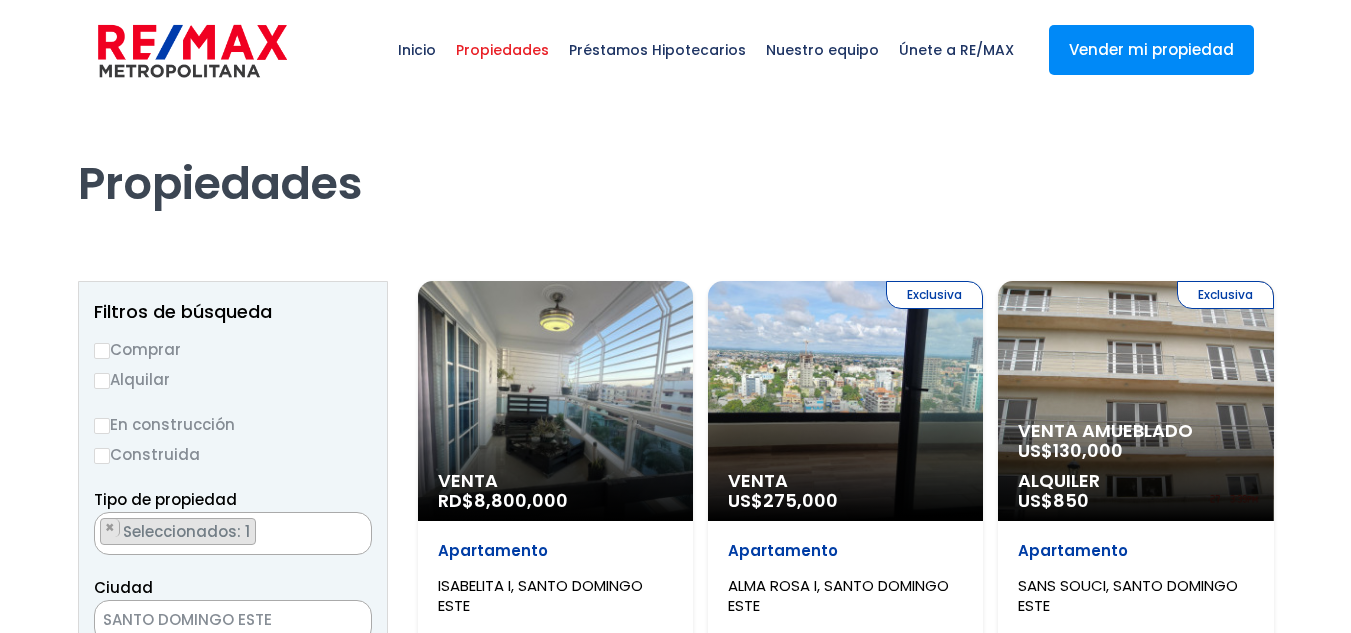 scroll, scrollTop: 0, scrollLeft: 0, axis: both 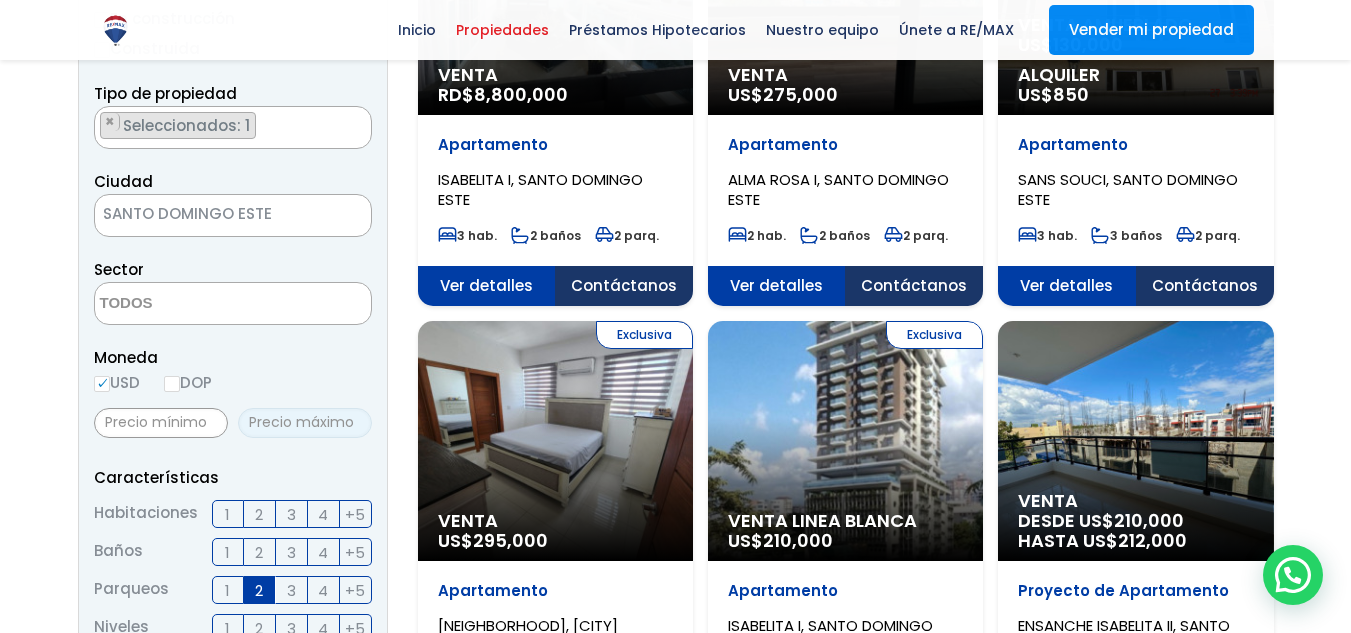click at bounding box center [305, 423] 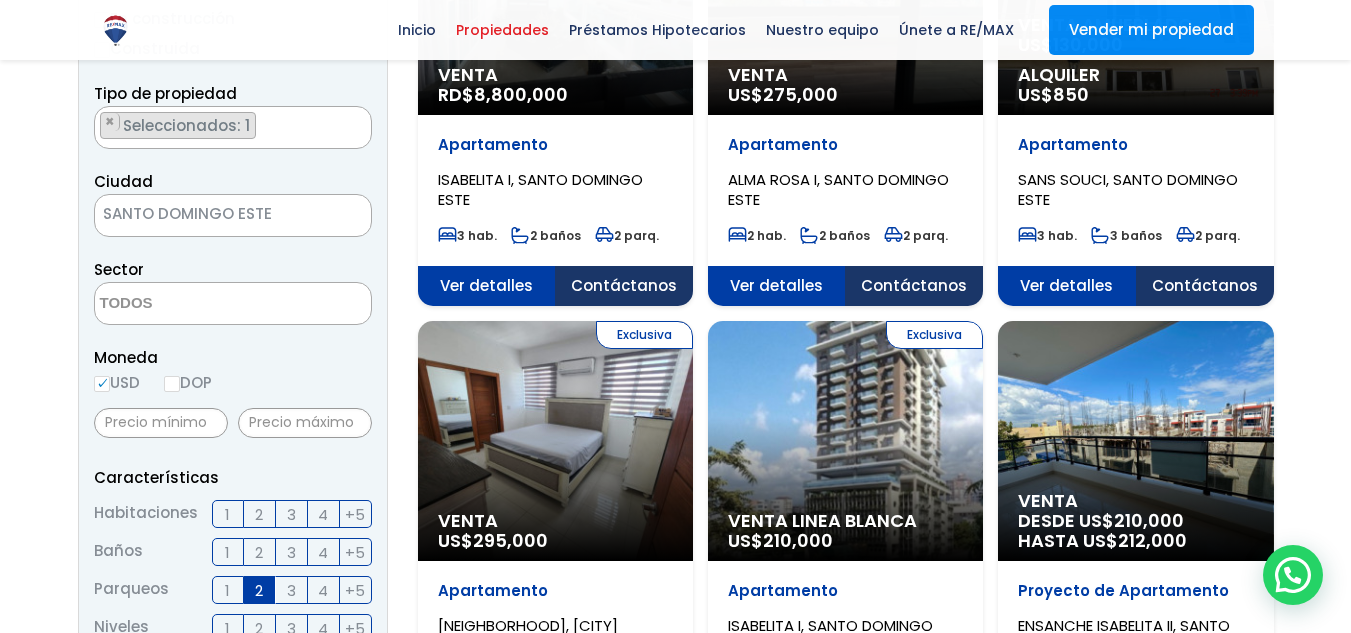 click on "DOP" at bounding box center [172, 384] 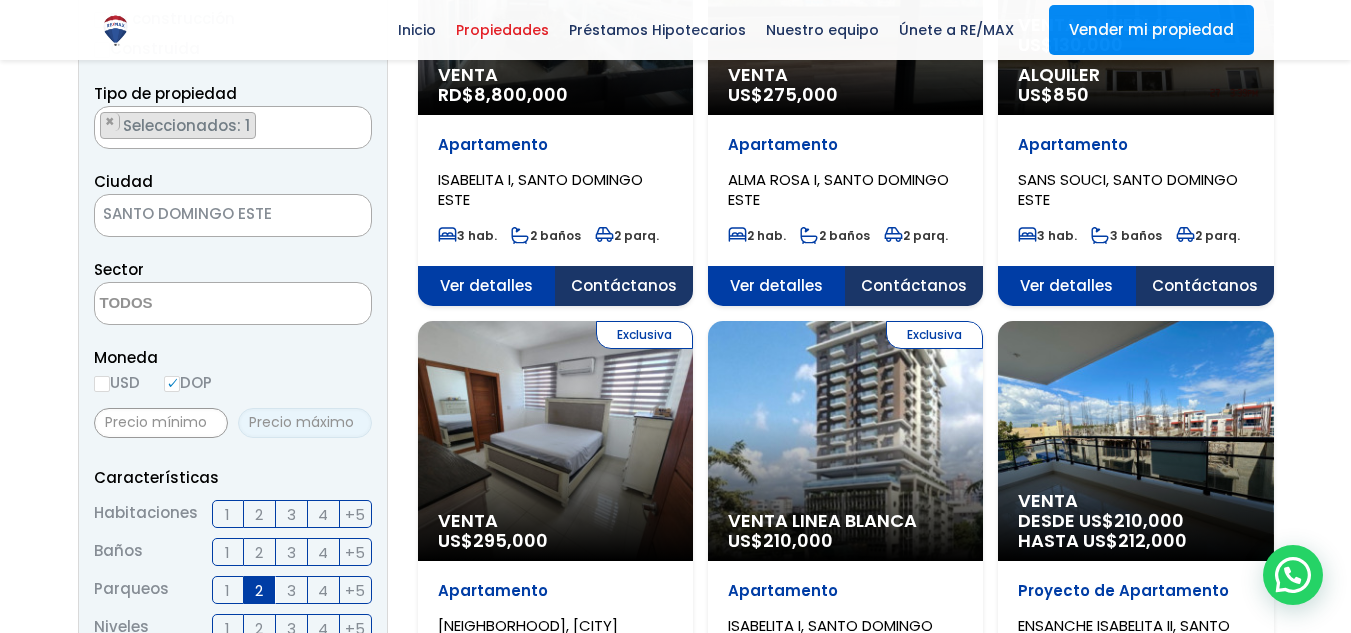 click at bounding box center [305, 423] 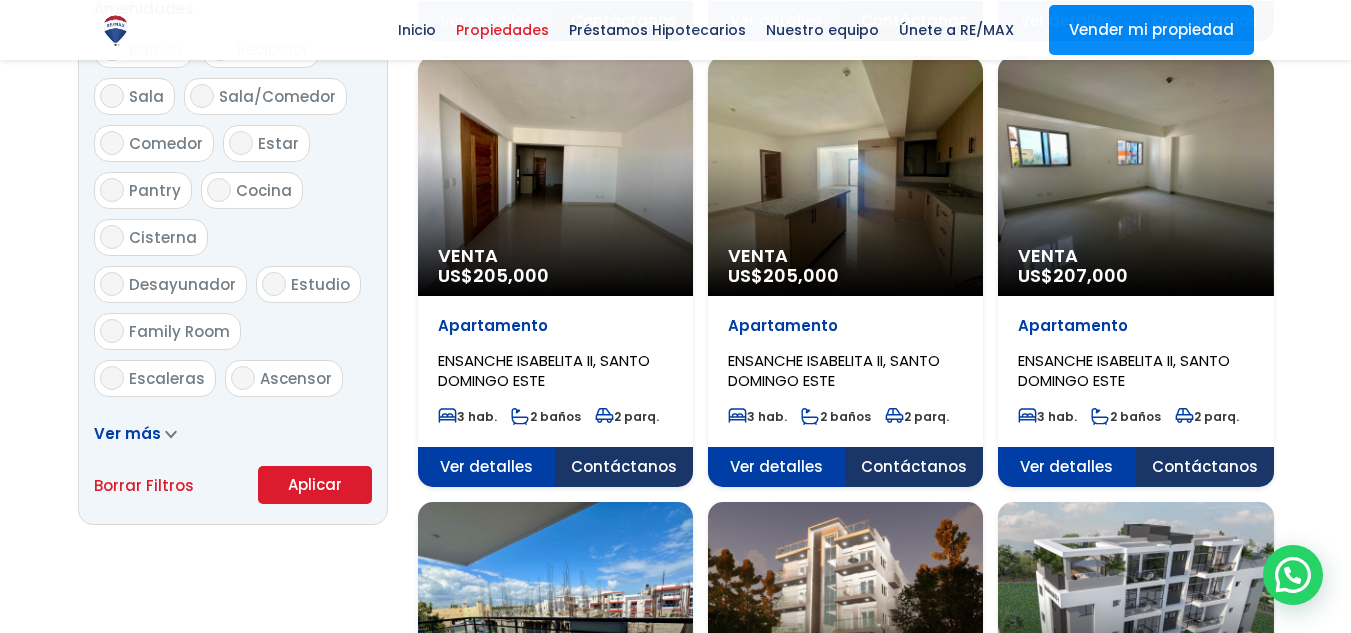 scroll, scrollTop: 1117, scrollLeft: 0, axis: vertical 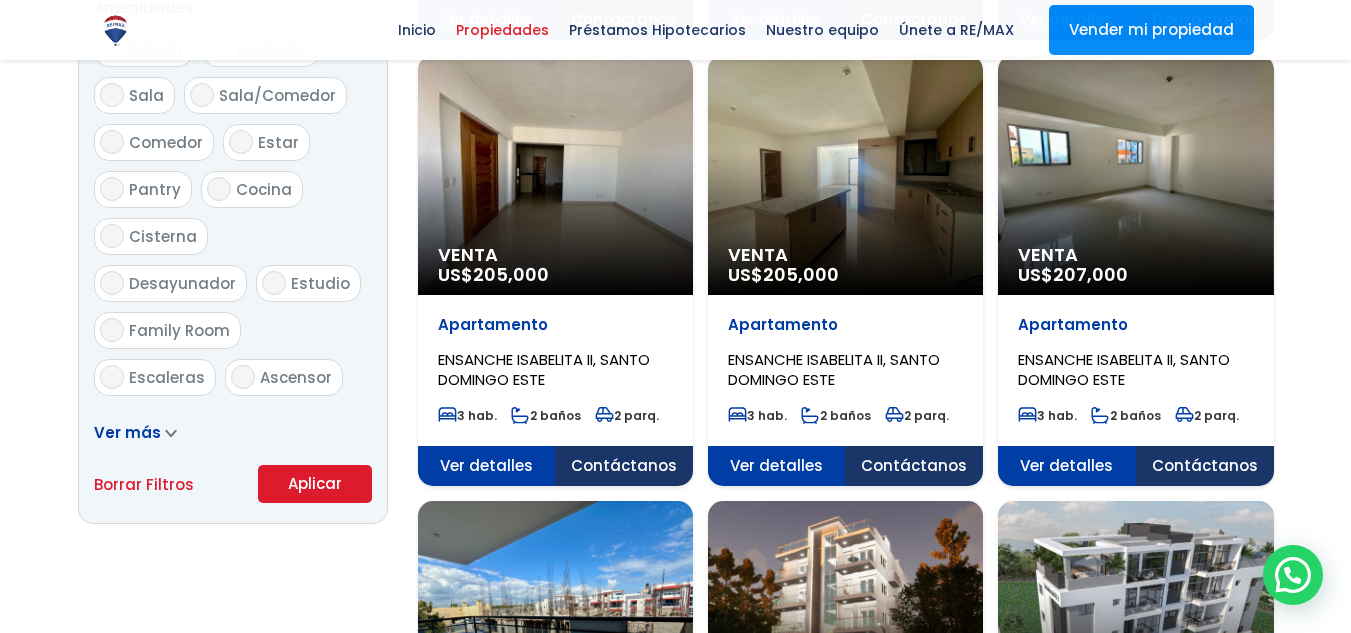 type on "7,000,000" 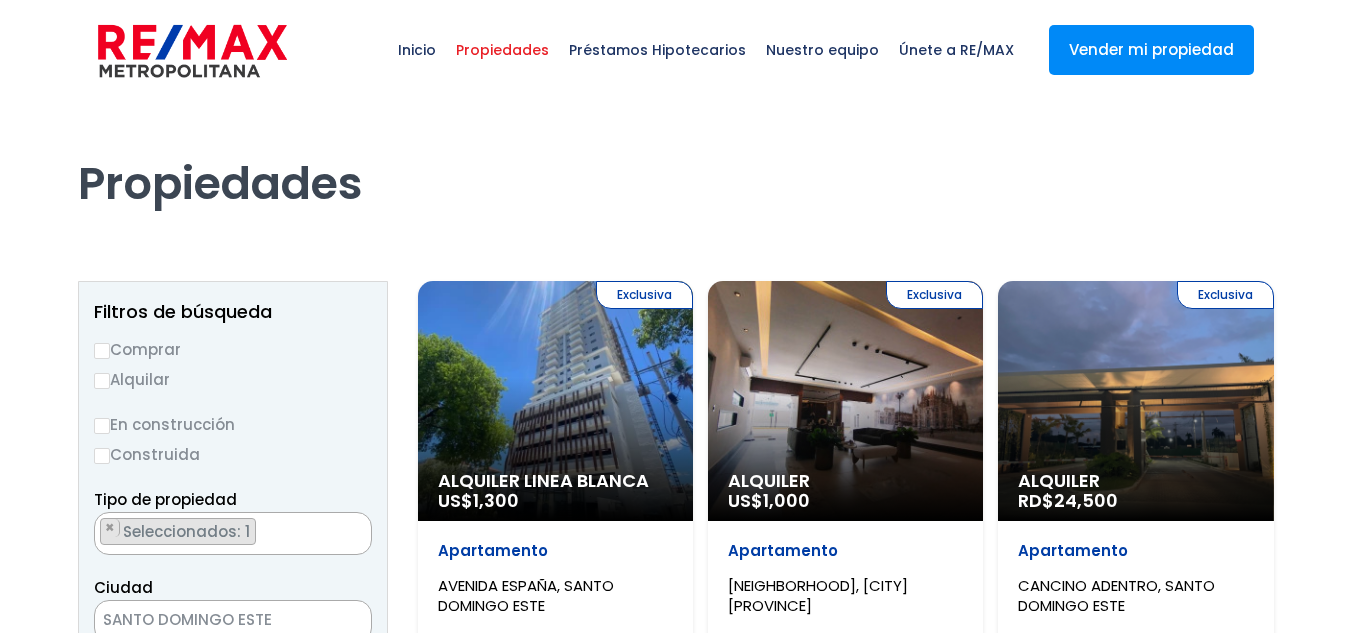 scroll, scrollTop: 0, scrollLeft: 0, axis: both 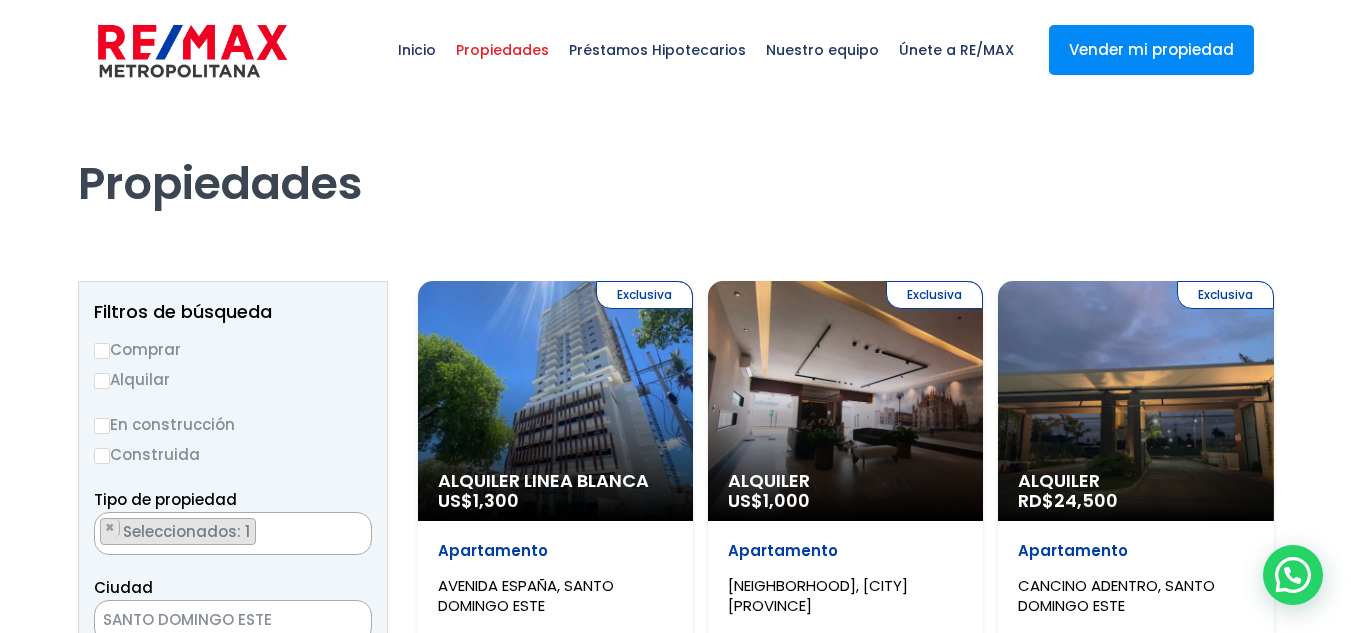 click on "Comprar" at bounding box center (102, 351) 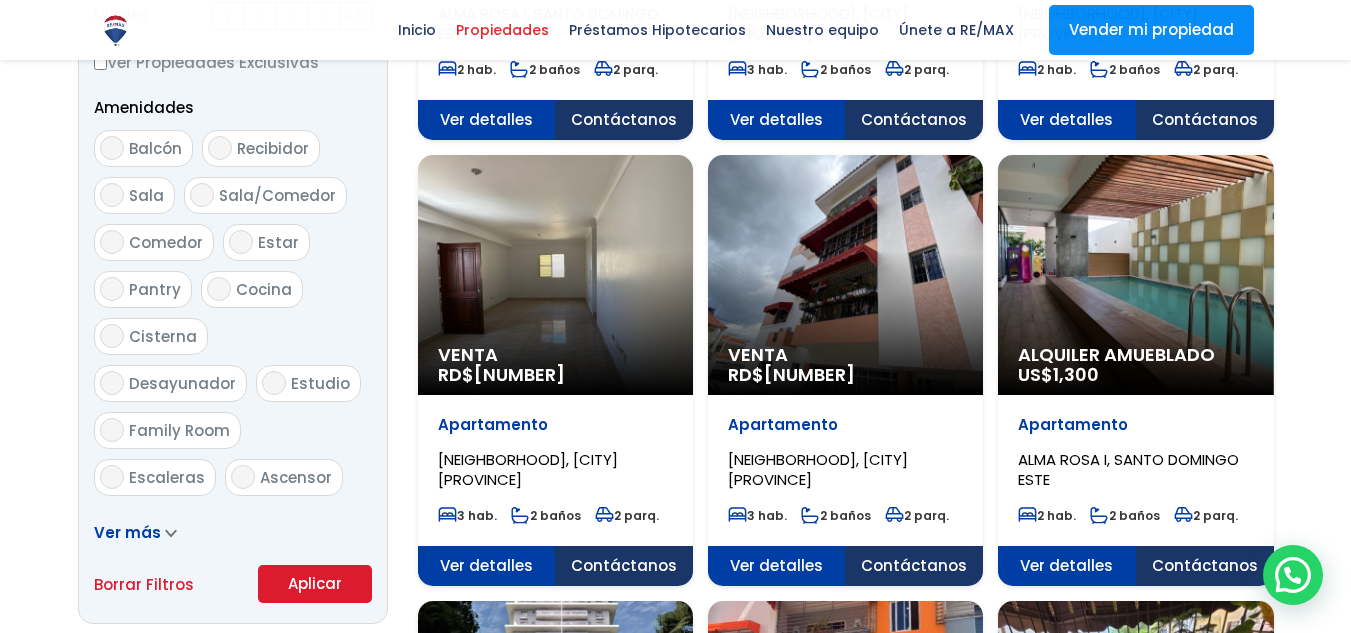 scroll, scrollTop: 1018, scrollLeft: 0, axis: vertical 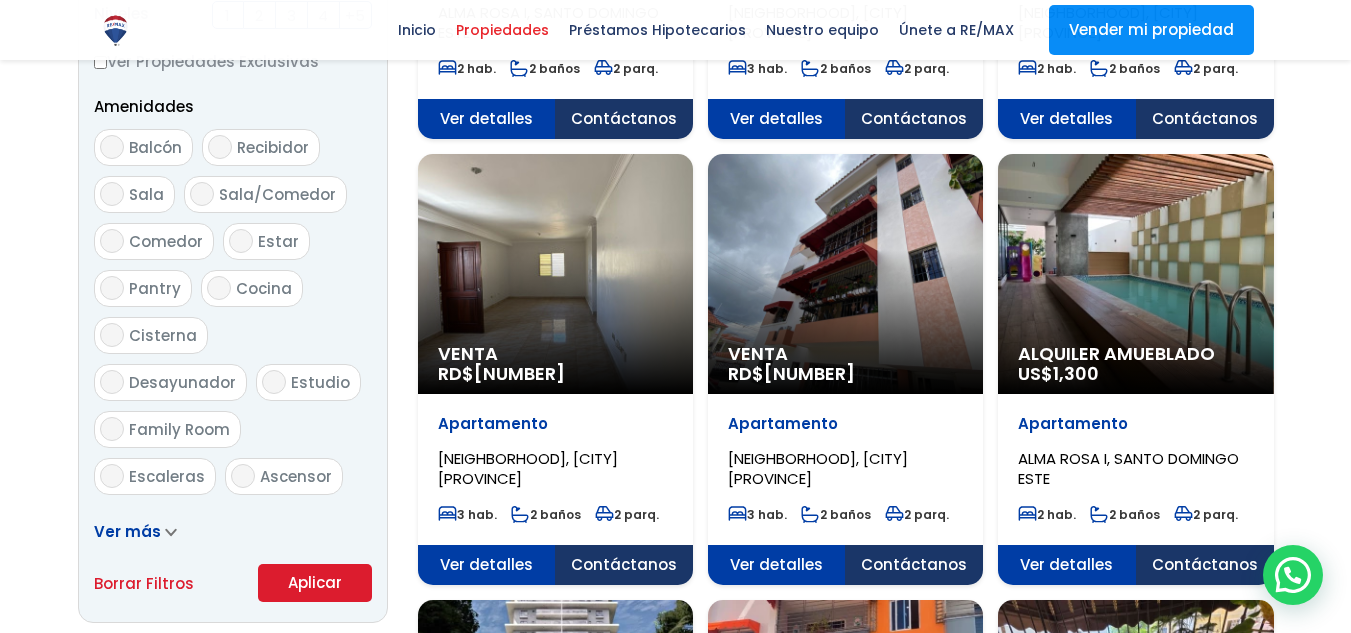 click on "Aplicar" at bounding box center [315, 583] 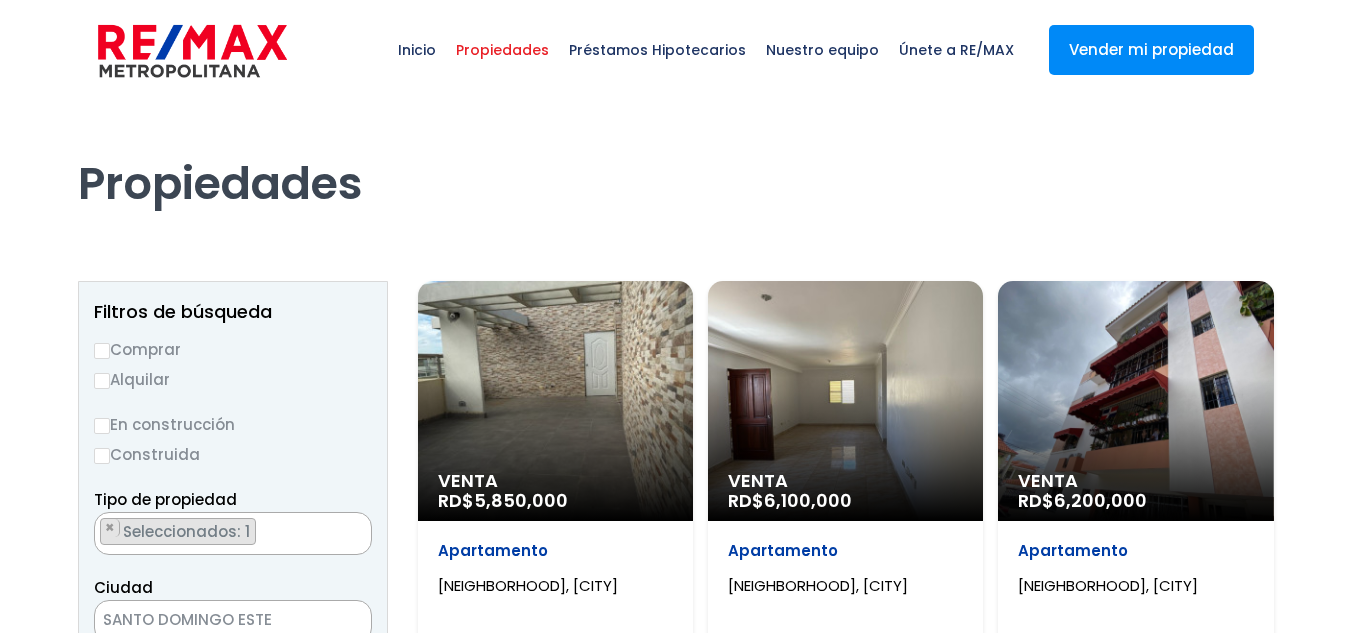 scroll, scrollTop: 0, scrollLeft: 0, axis: both 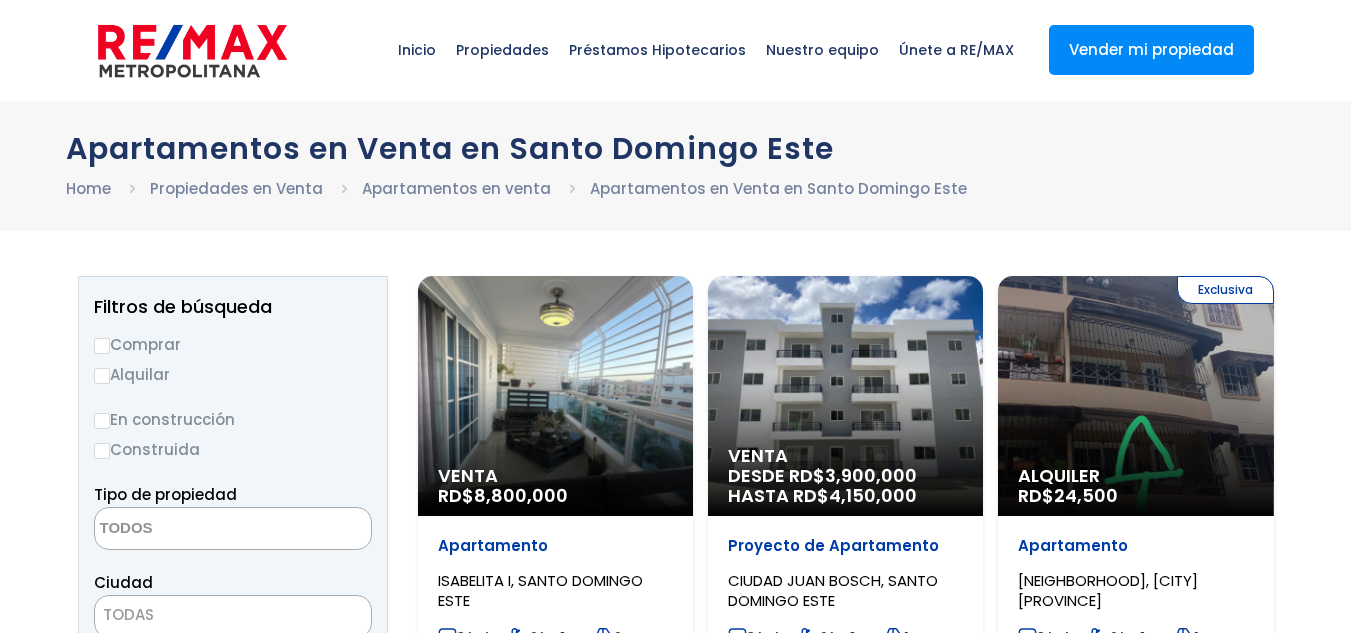 select 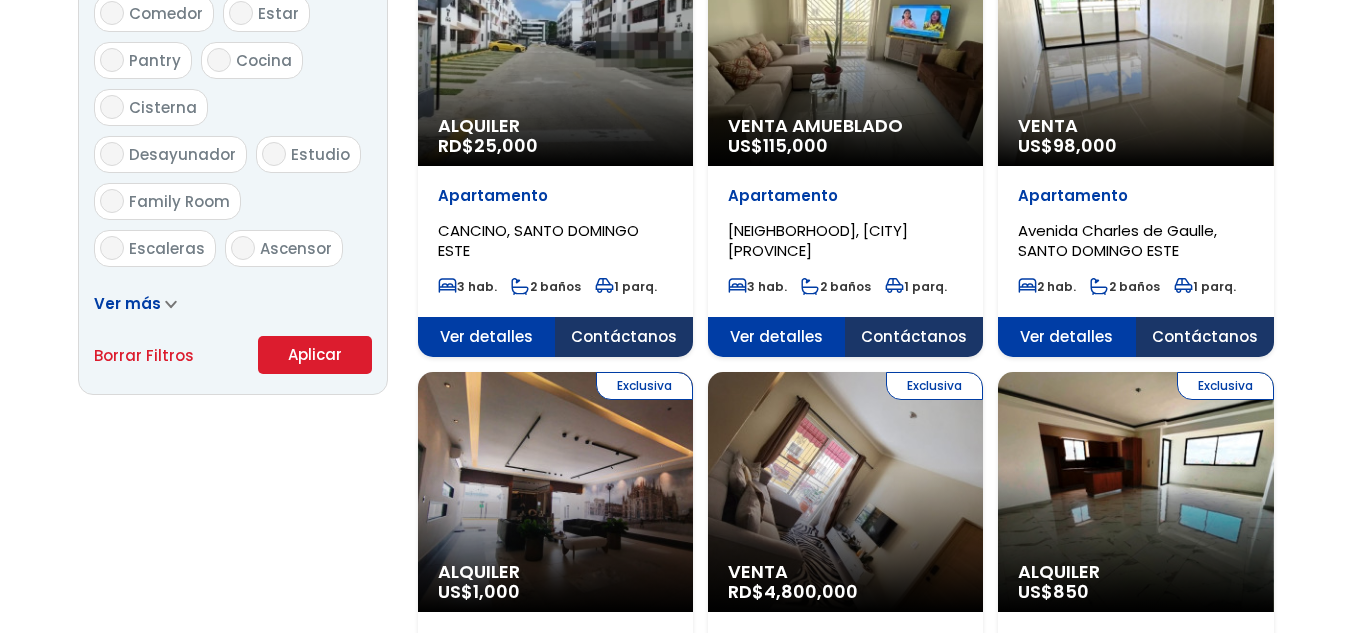 scroll, scrollTop: 0, scrollLeft: 0, axis: both 